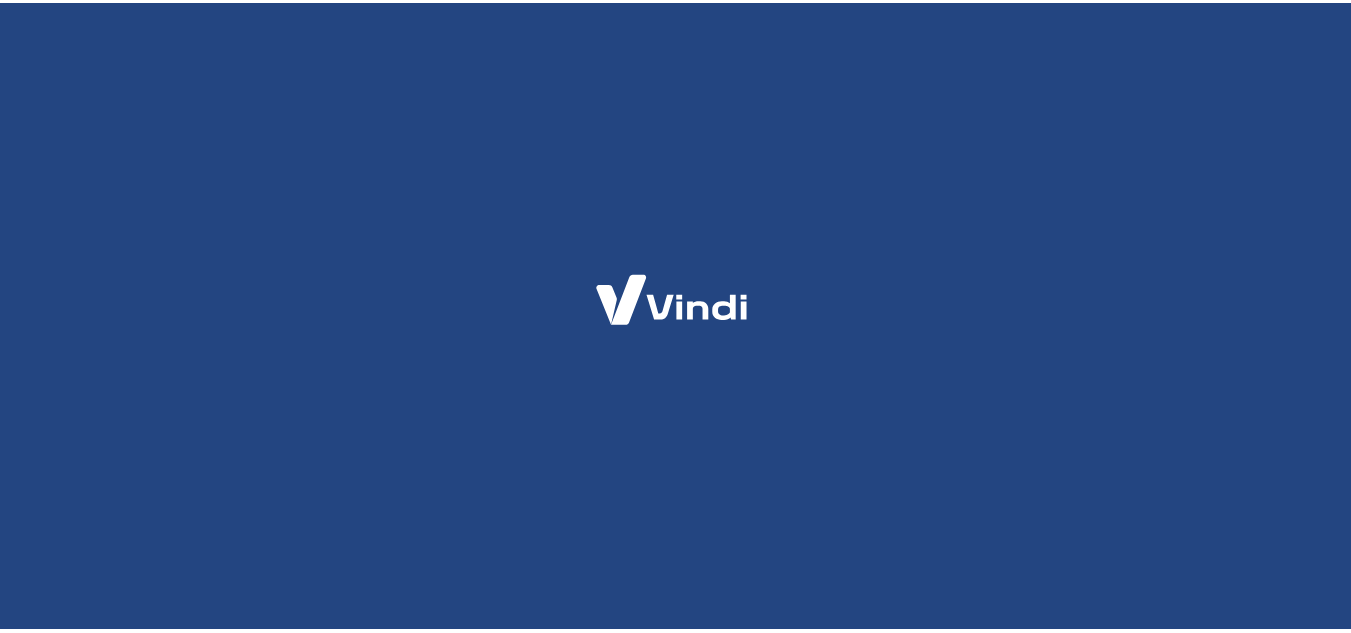 scroll, scrollTop: 0, scrollLeft: 0, axis: both 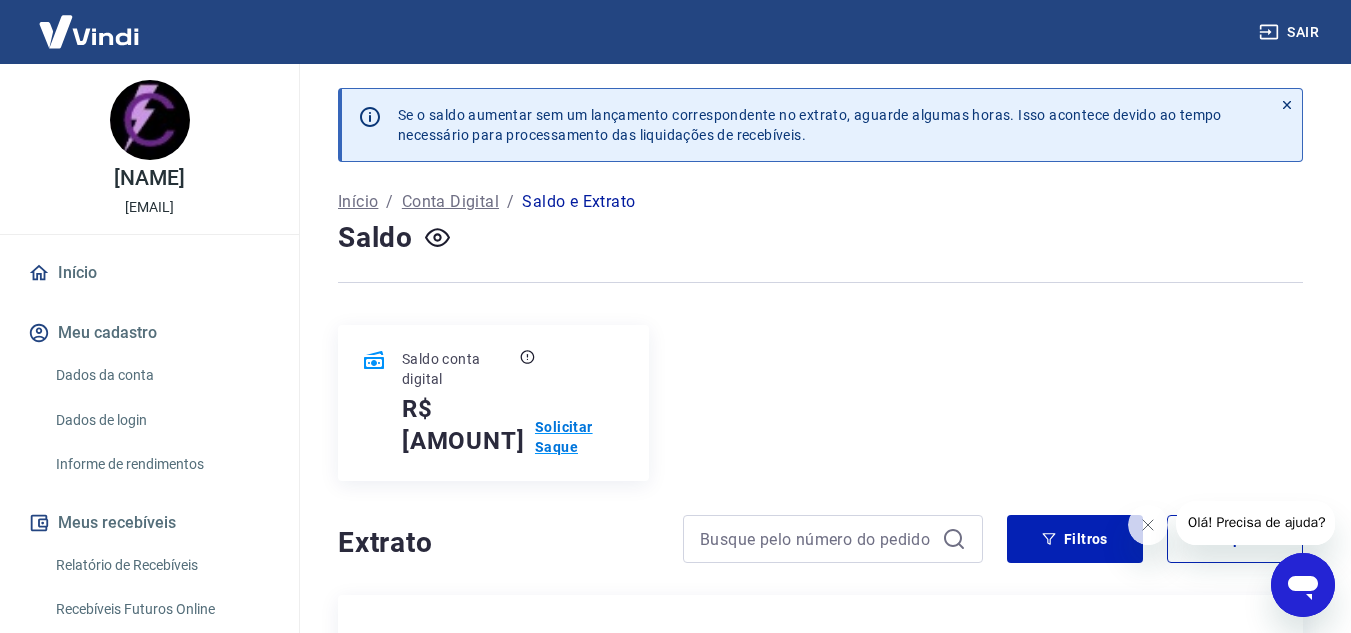 click on "Solicitar Saque" at bounding box center [580, 437] 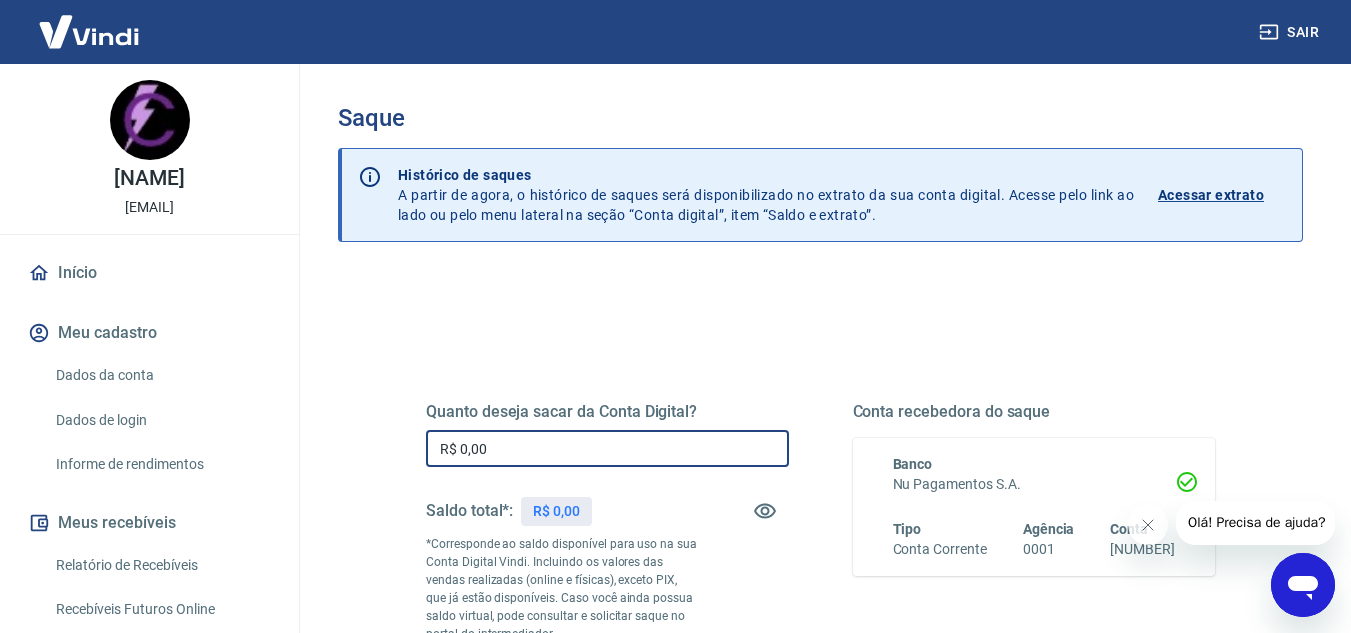 click on "R$ 0,00" at bounding box center [607, 448] 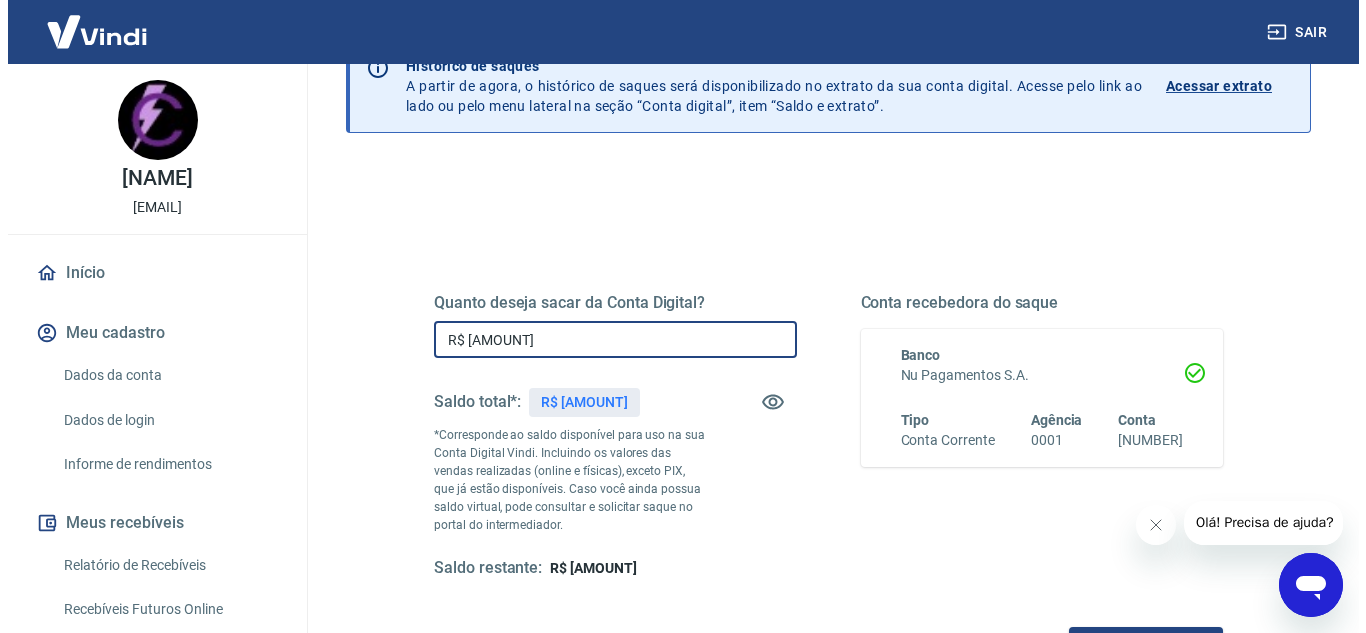 scroll, scrollTop: 300, scrollLeft: 0, axis: vertical 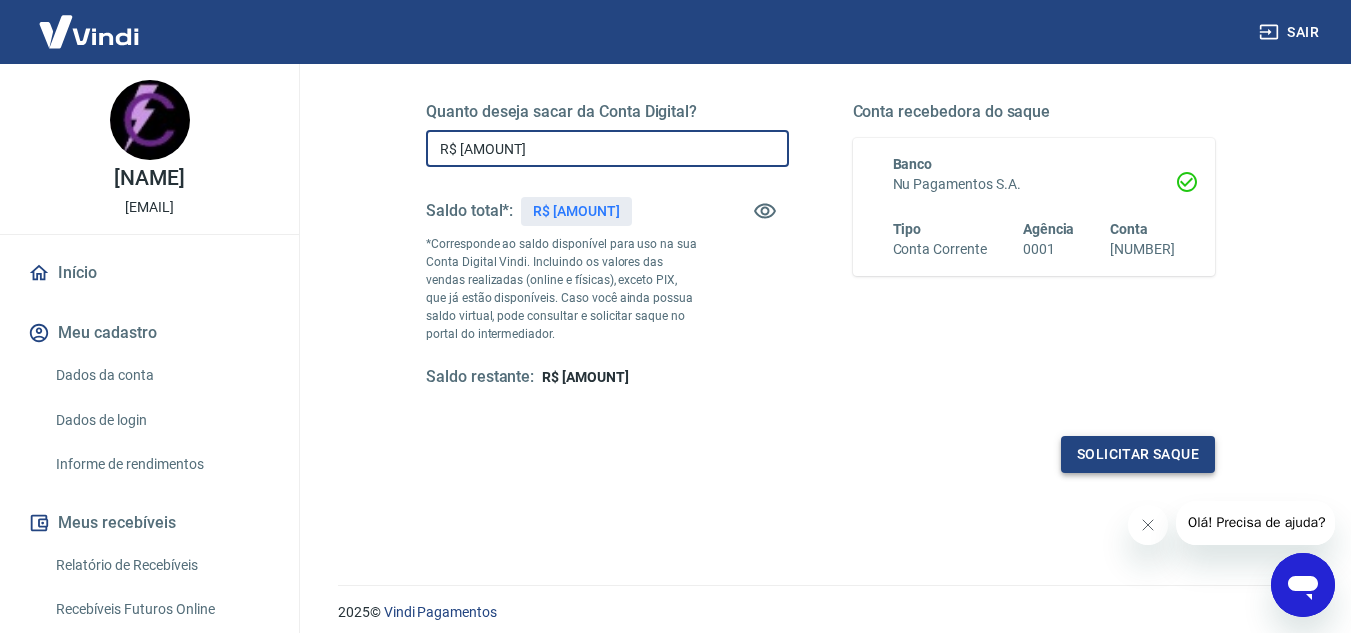 type on "R$ [AMOUNT]" 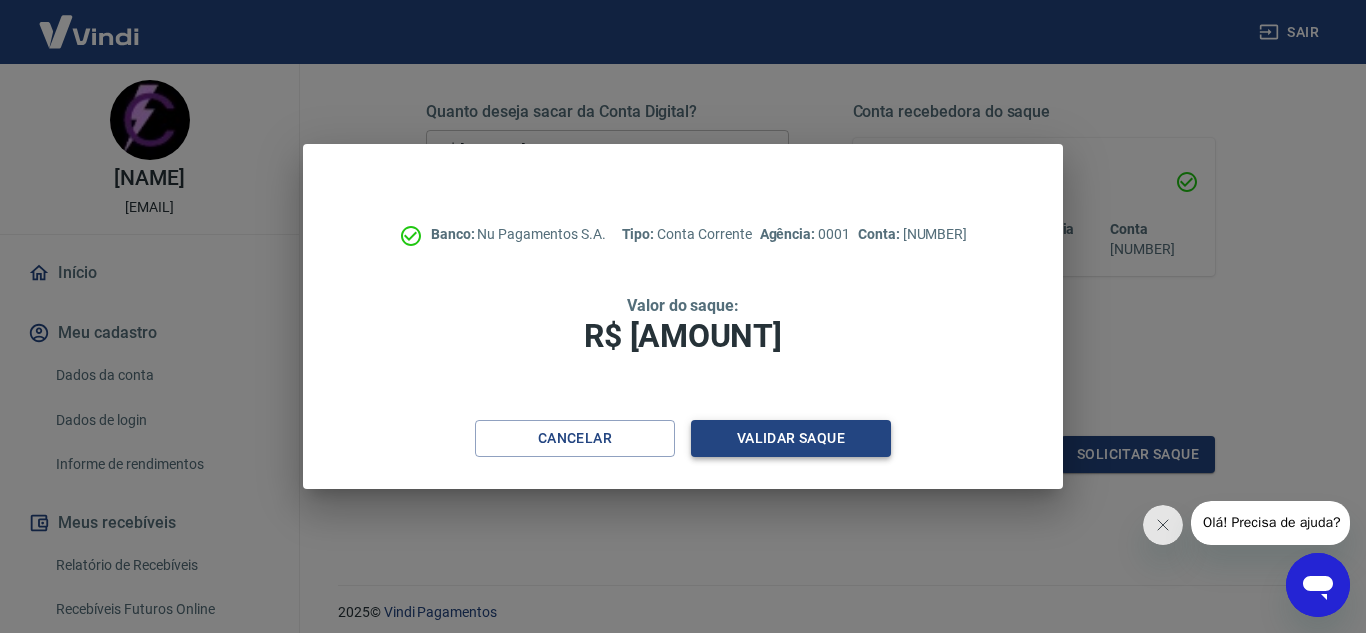 click on "Validar saque" at bounding box center (791, 438) 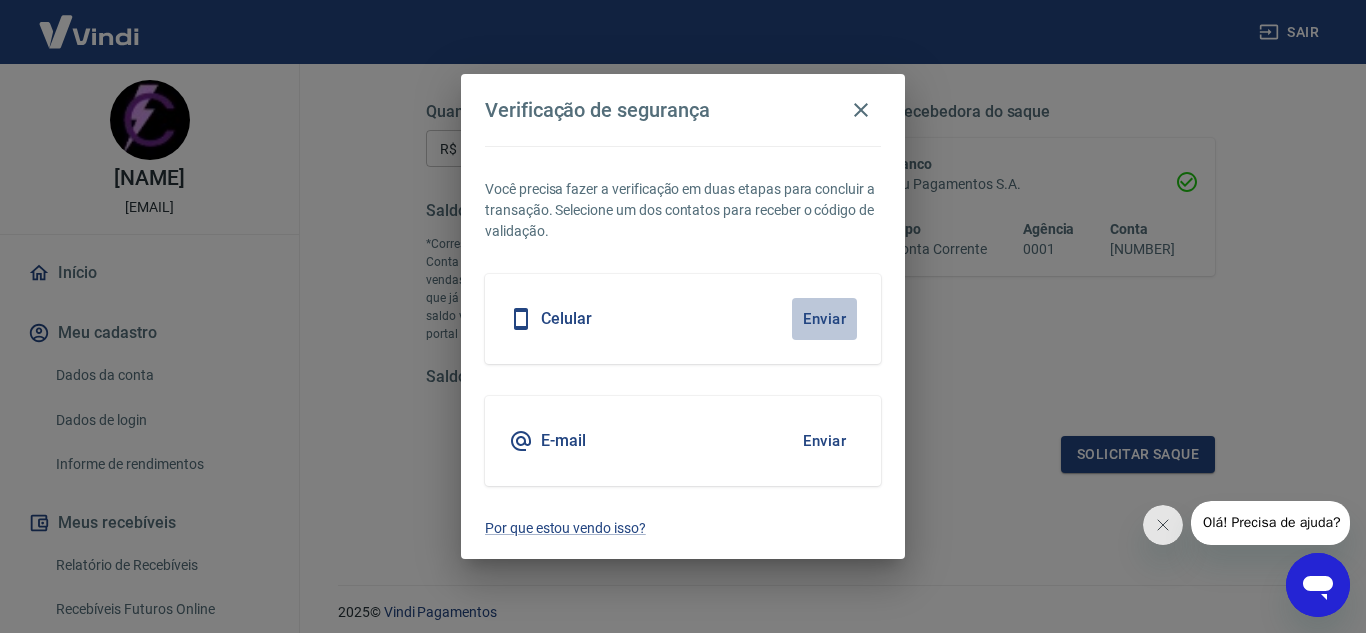 click on "Enviar" at bounding box center (824, 319) 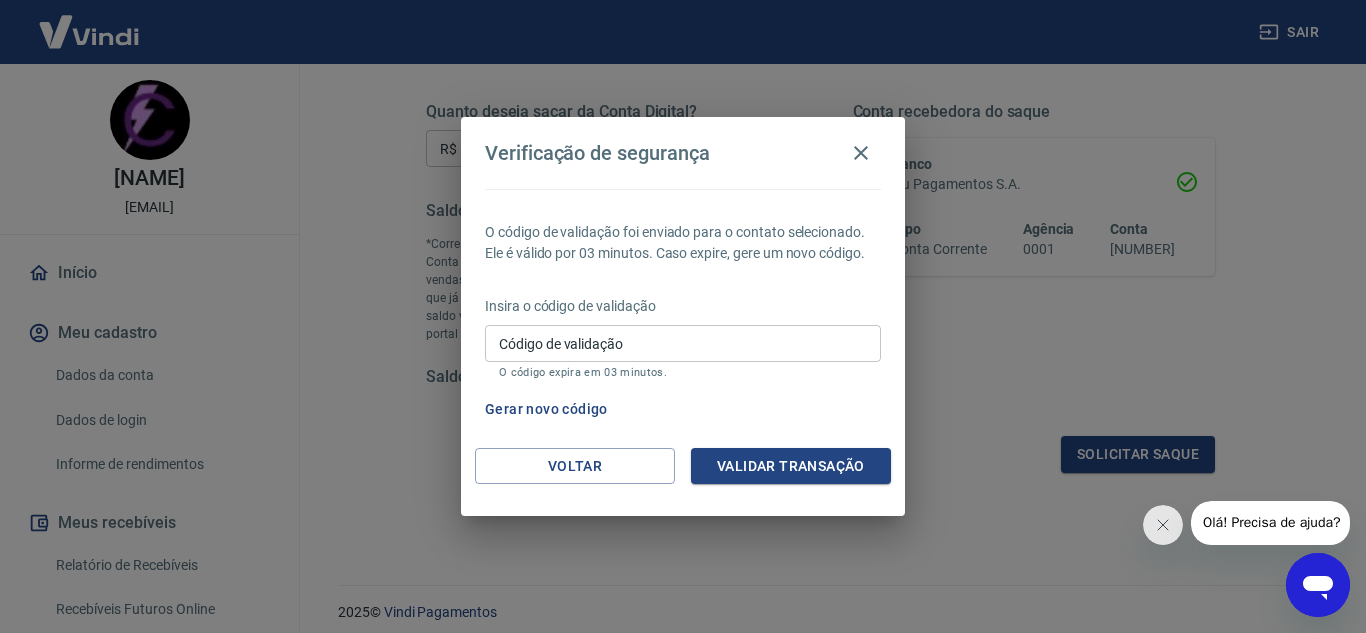 click on "Código de validação" at bounding box center (683, 343) 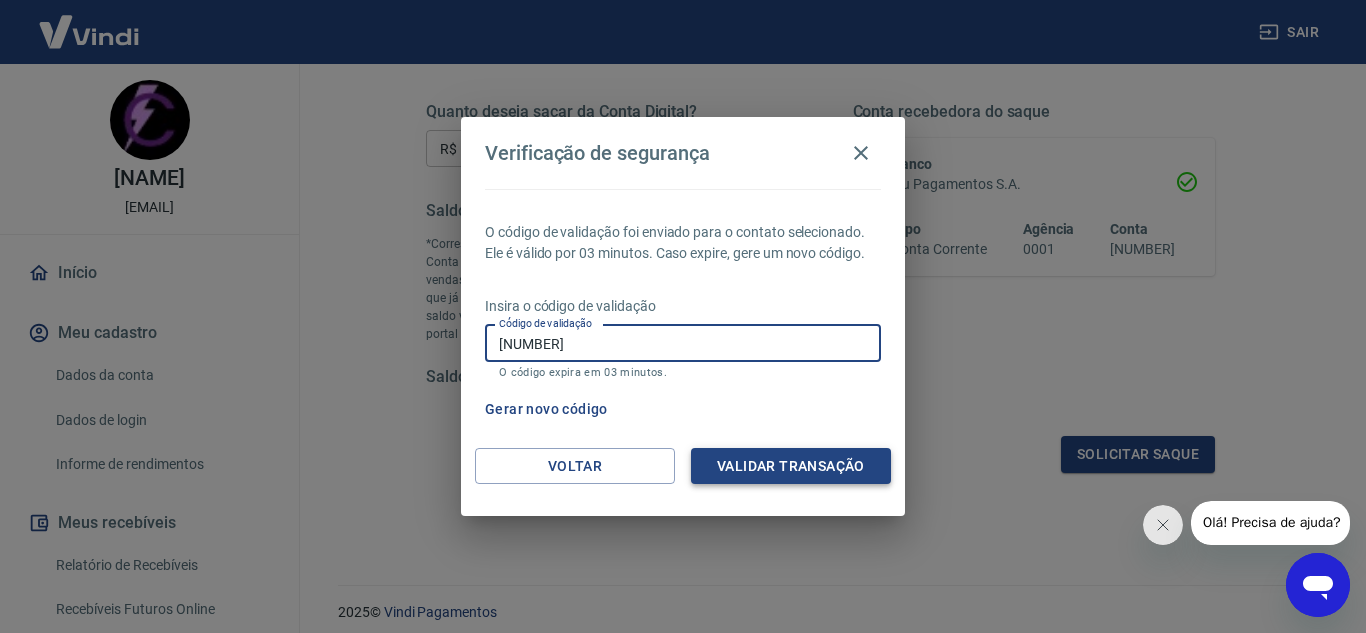 type on "[NUMBER]" 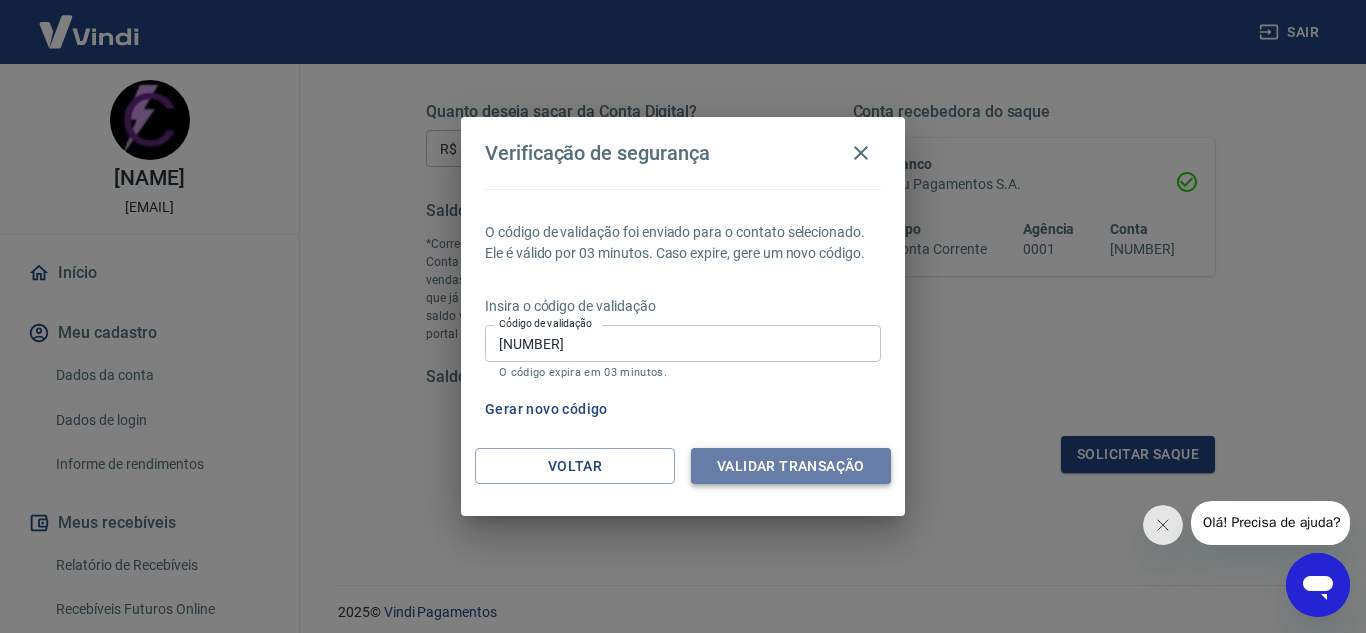 click on "Validar transação" at bounding box center [791, 466] 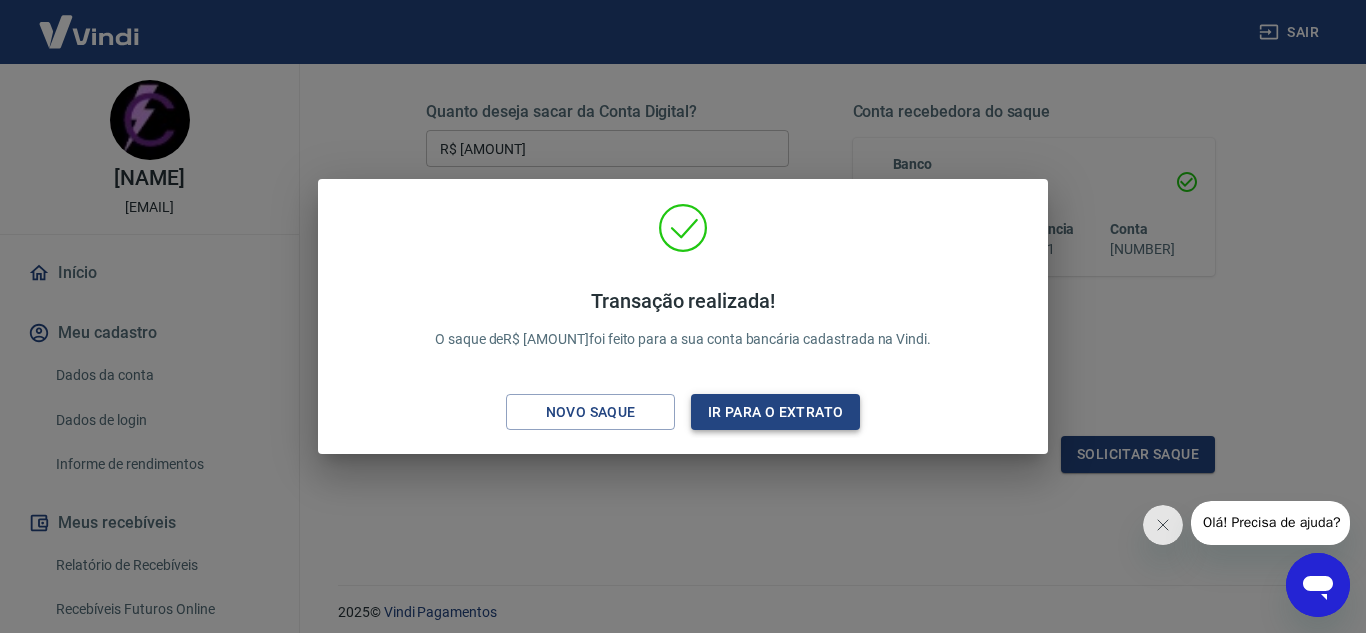click on "Ir para o extrato" at bounding box center [775, 412] 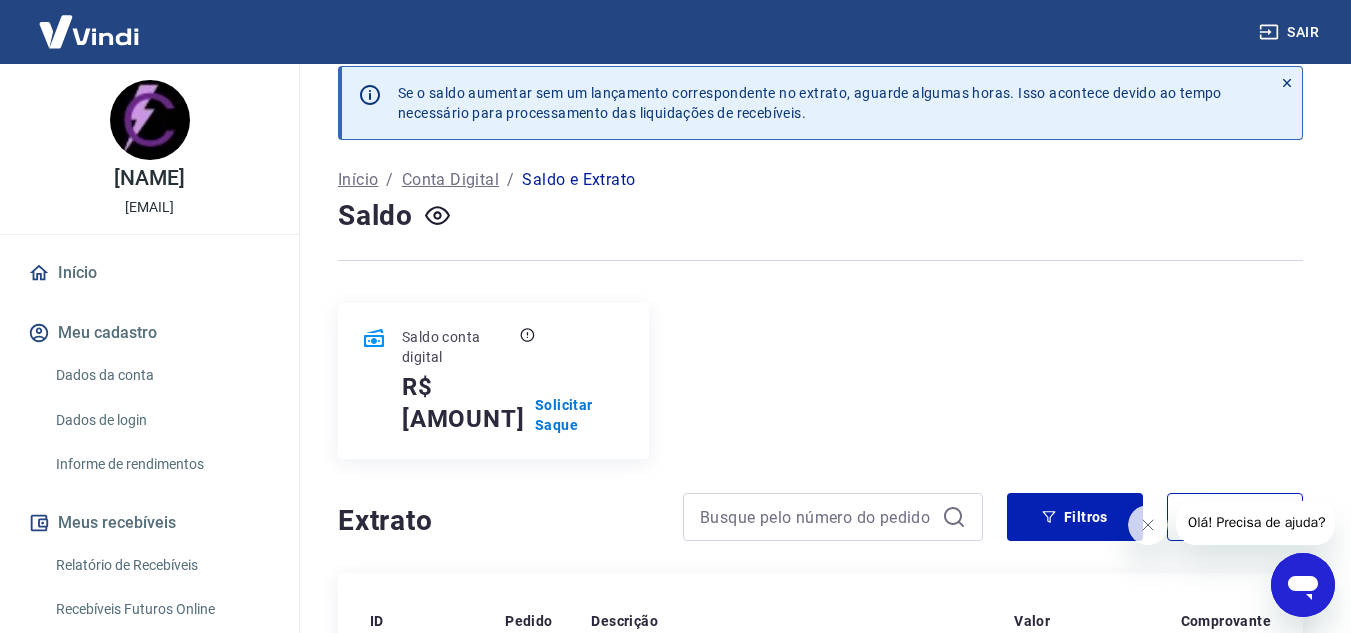 scroll, scrollTop: 0, scrollLeft: 0, axis: both 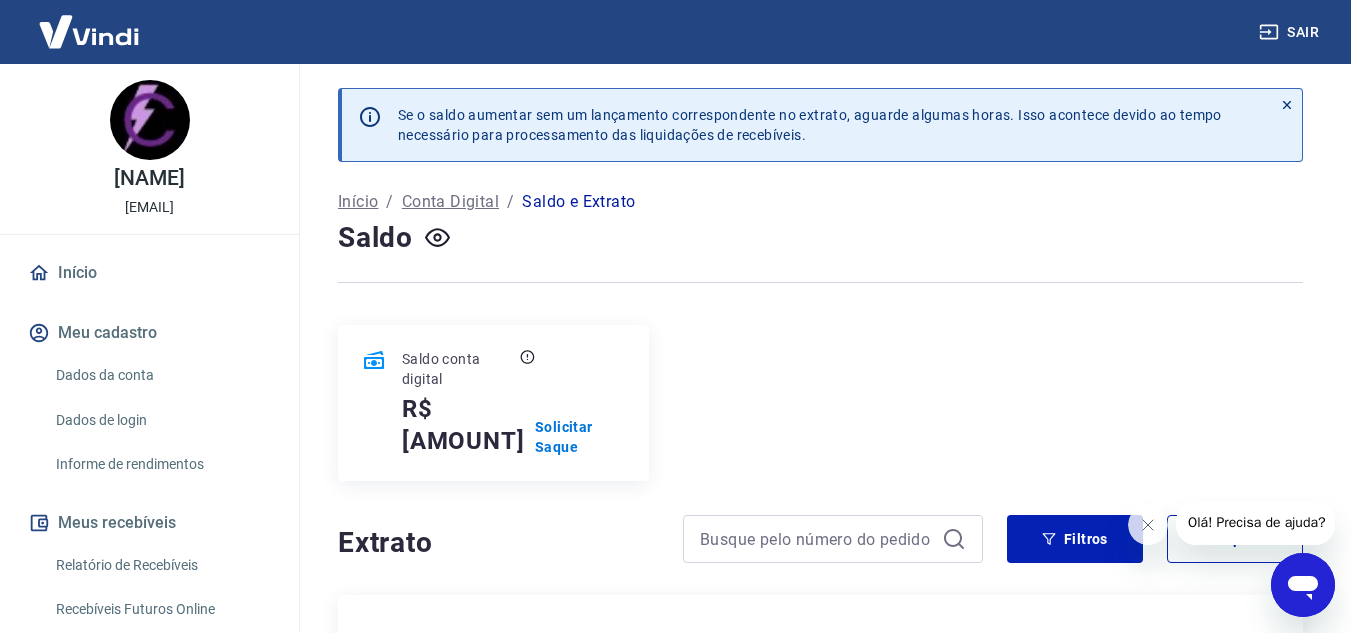 click on "Início" at bounding box center (149, 273) 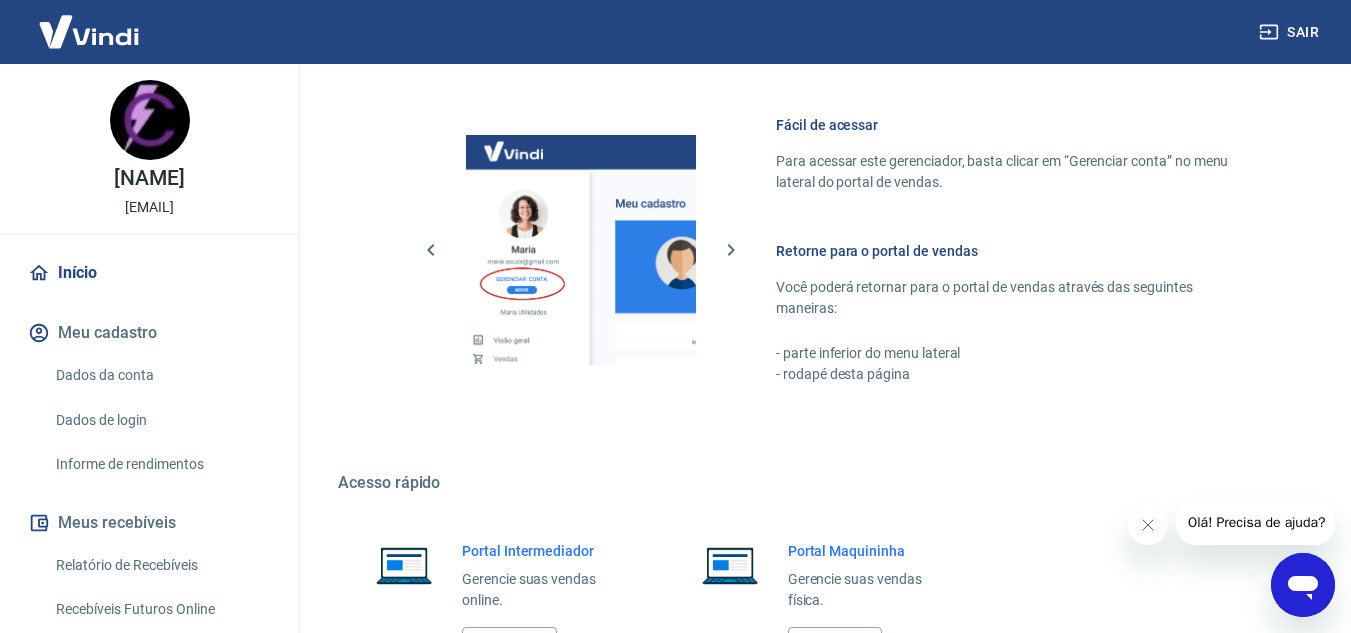 scroll, scrollTop: 1000, scrollLeft: 0, axis: vertical 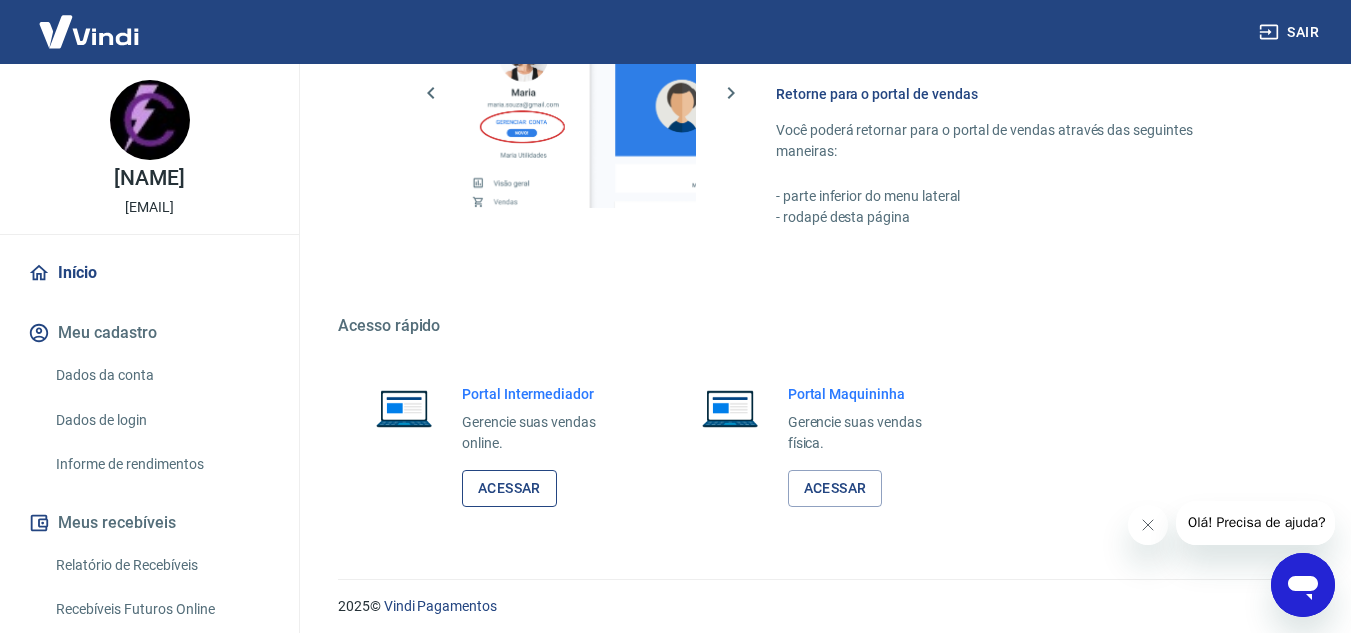 click on "Acessar" at bounding box center [509, 488] 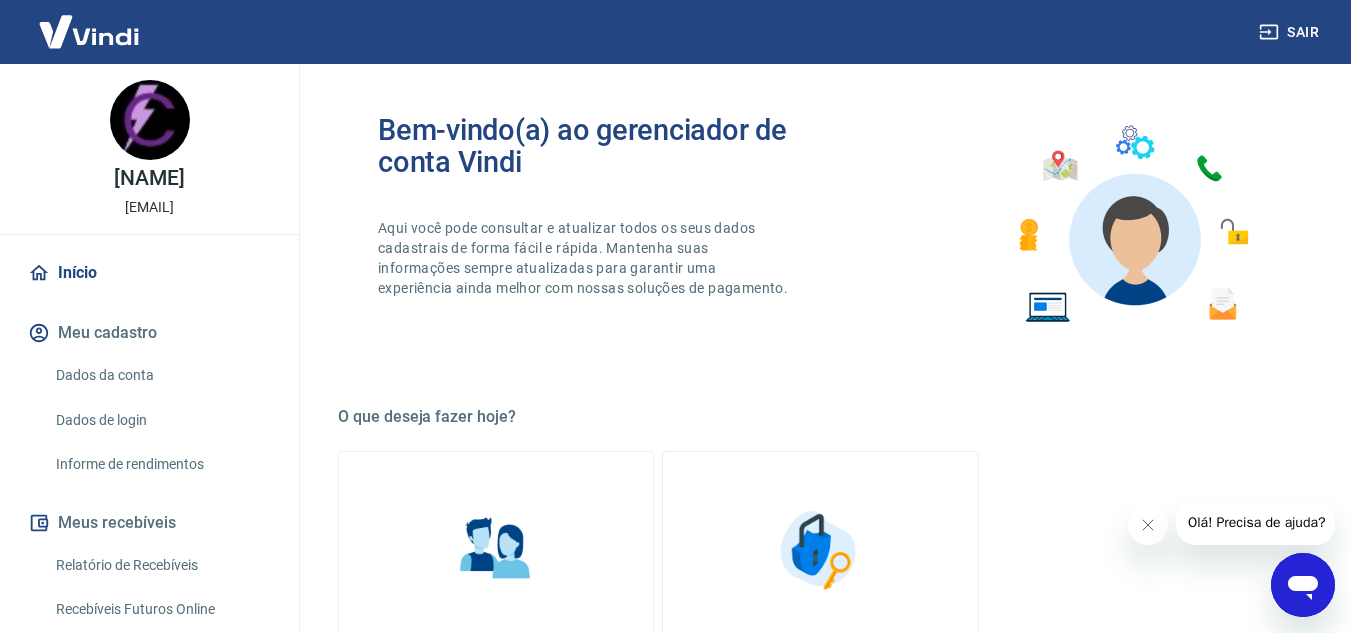 scroll, scrollTop: 0, scrollLeft: 0, axis: both 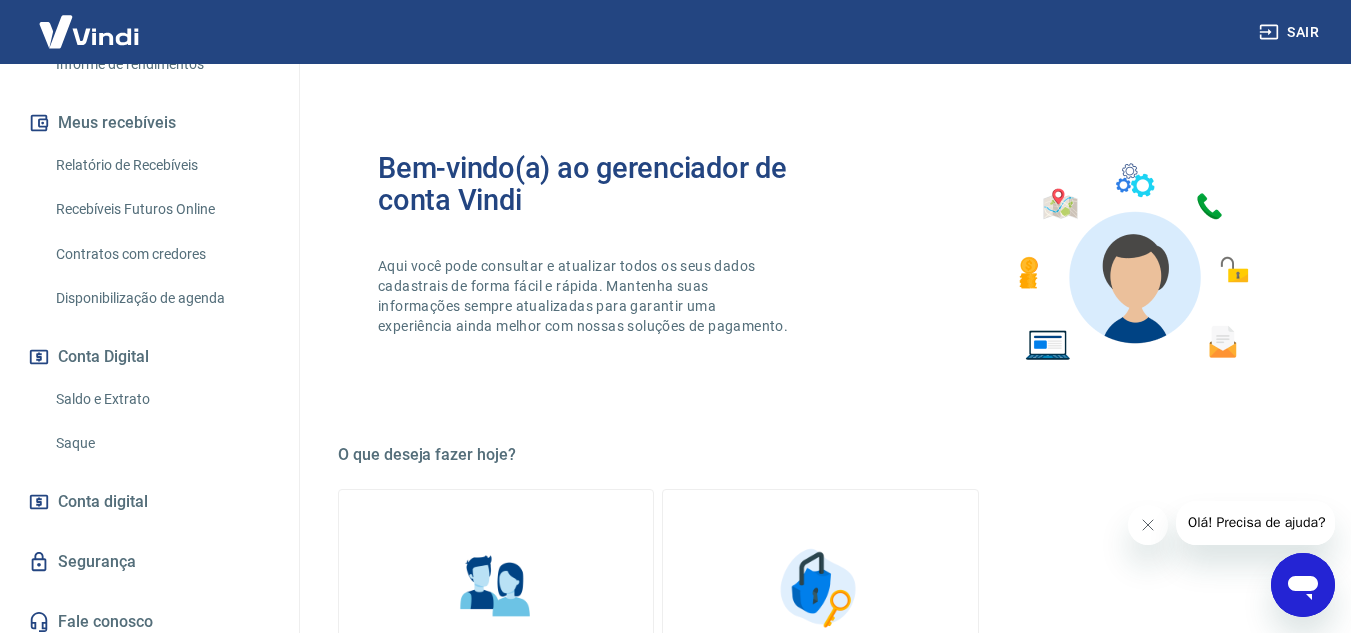 click on "Saque" at bounding box center (161, 443) 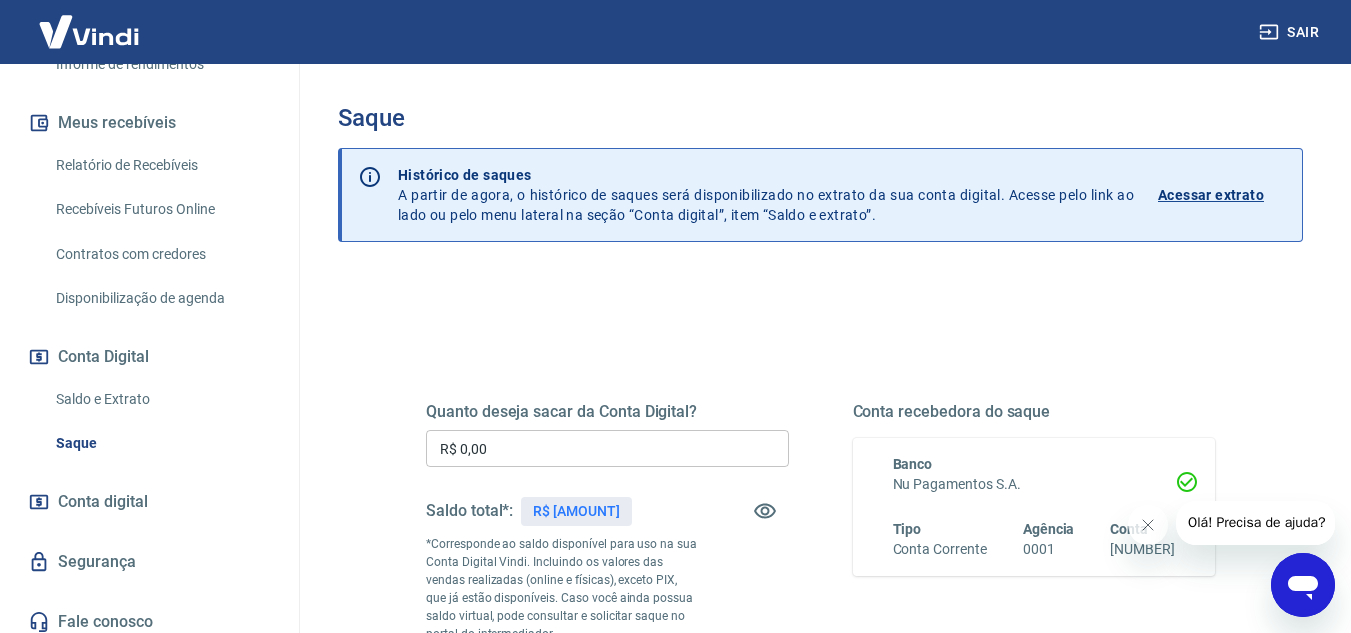 click on "Quanto deseja sacar da Conta Digital? R$ 0,00 Saldo total*: R$ [AMOUNT] *Corresponde ao saldo disponível para uso na sua Conta Digital Vindi. Incluindo os valores das vendas realizadas (online e físicas), exceto PIX, que já estão disponíveis. Caso você ainda possua saldo virtual, pode consultar e solicitar saque no portal do intermediador. Saldo restante: R$ [AMOUNT]" at bounding box center [607, 545] 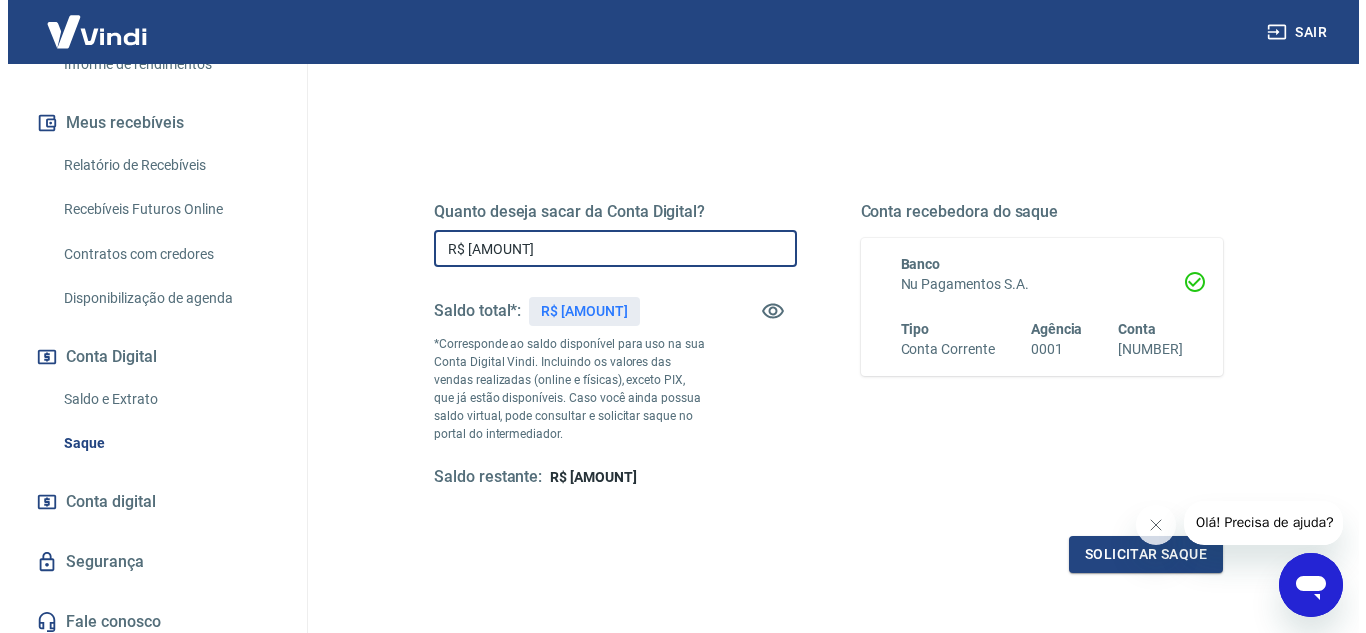 scroll, scrollTop: 374, scrollLeft: 0, axis: vertical 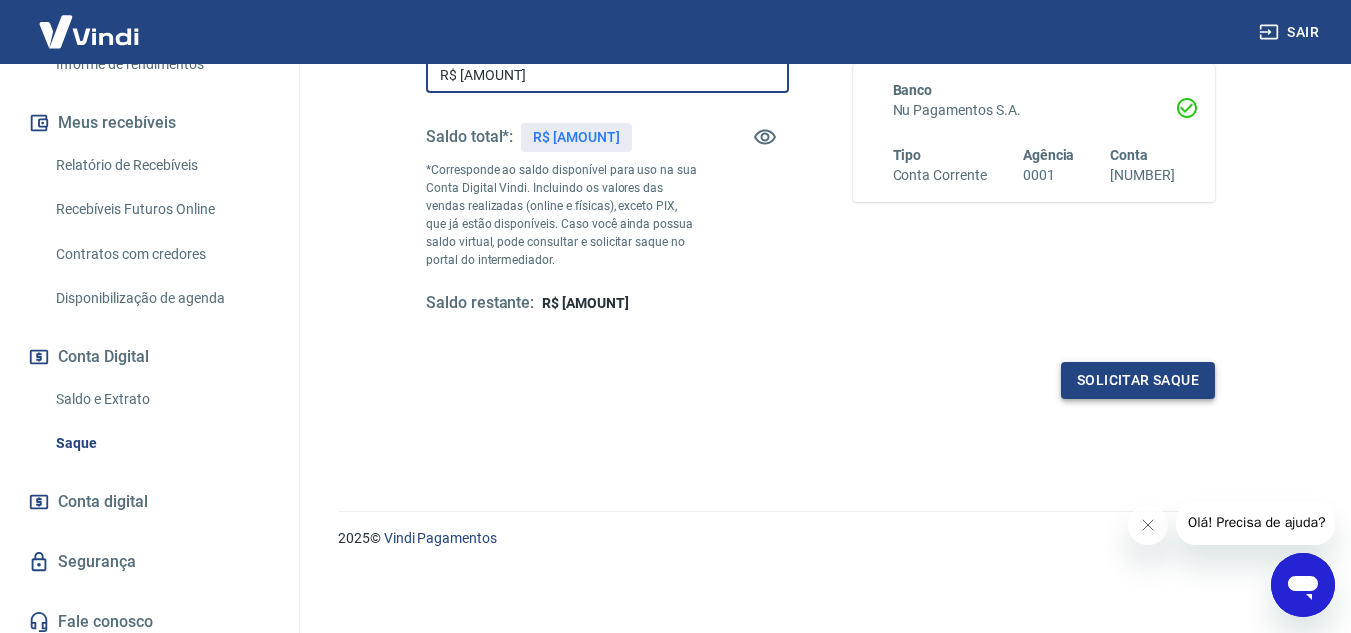type on "R$ [AMOUNT]" 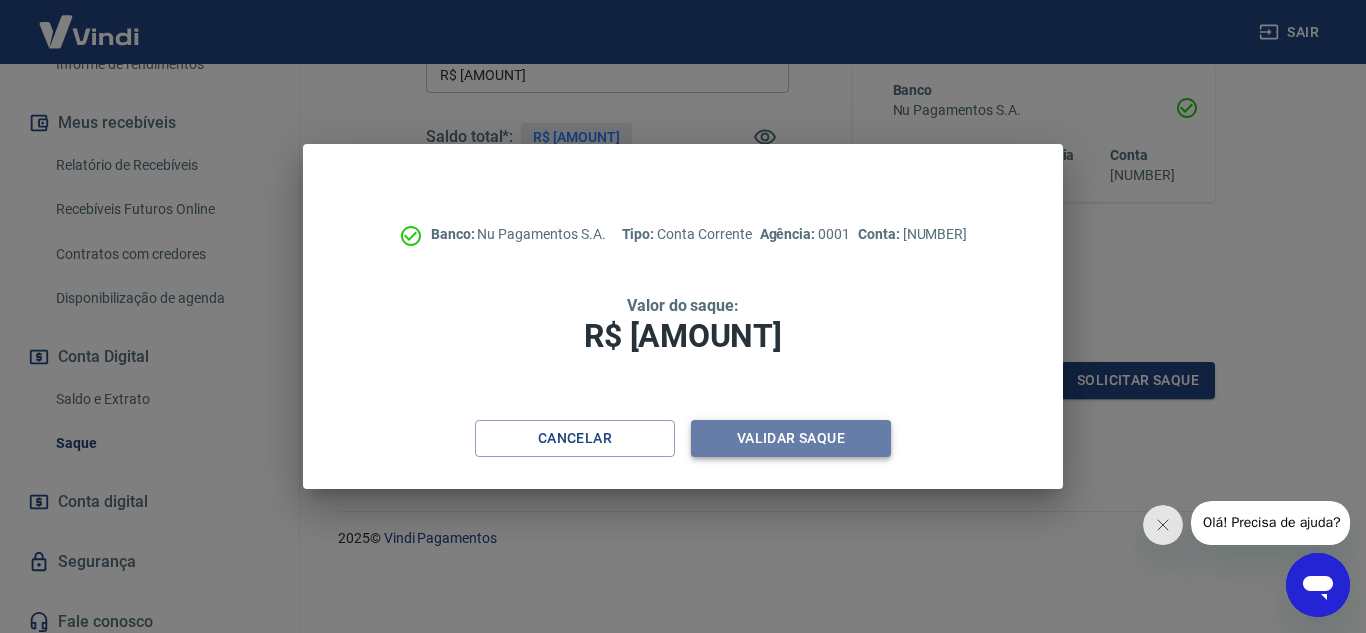 click on "Validar saque" at bounding box center [791, 438] 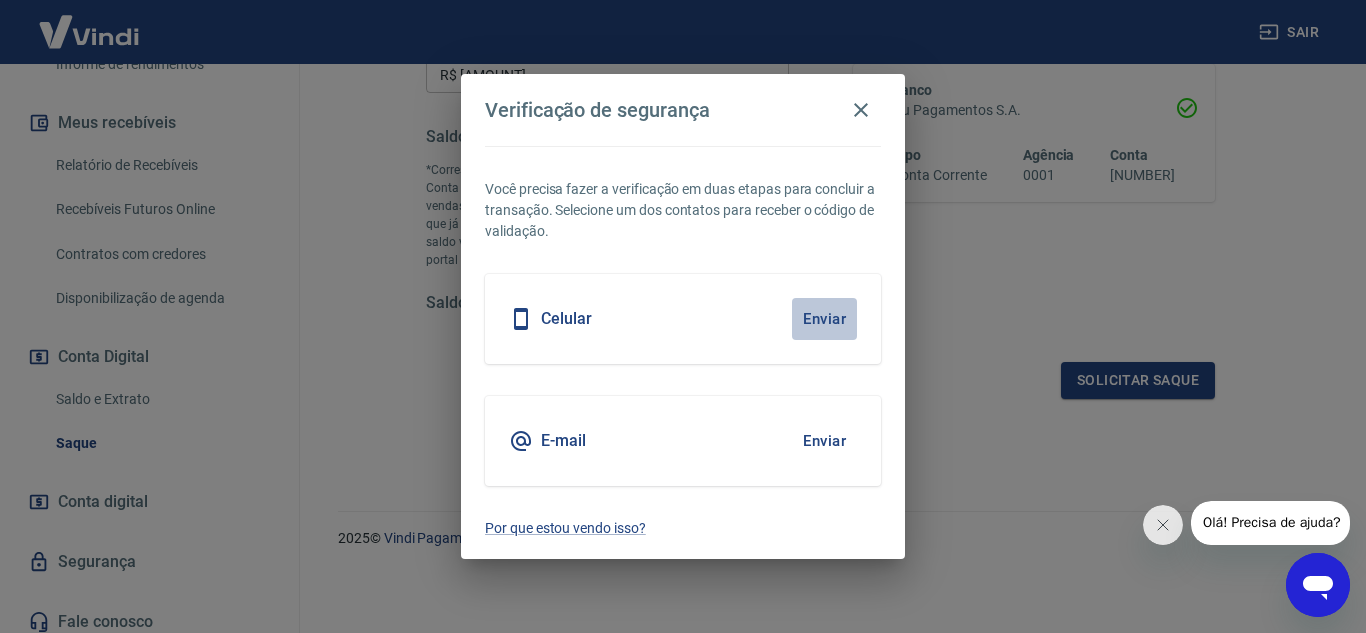 click on "Enviar" at bounding box center [824, 319] 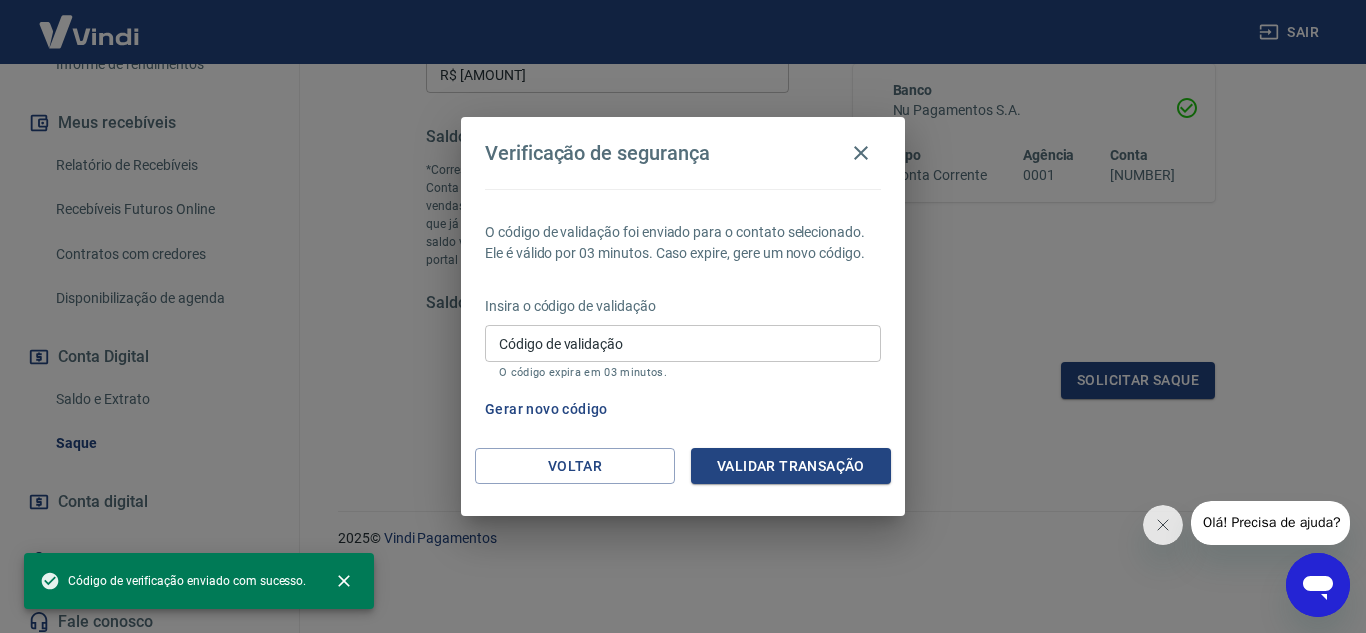 click on "Código de validação" at bounding box center (683, 343) 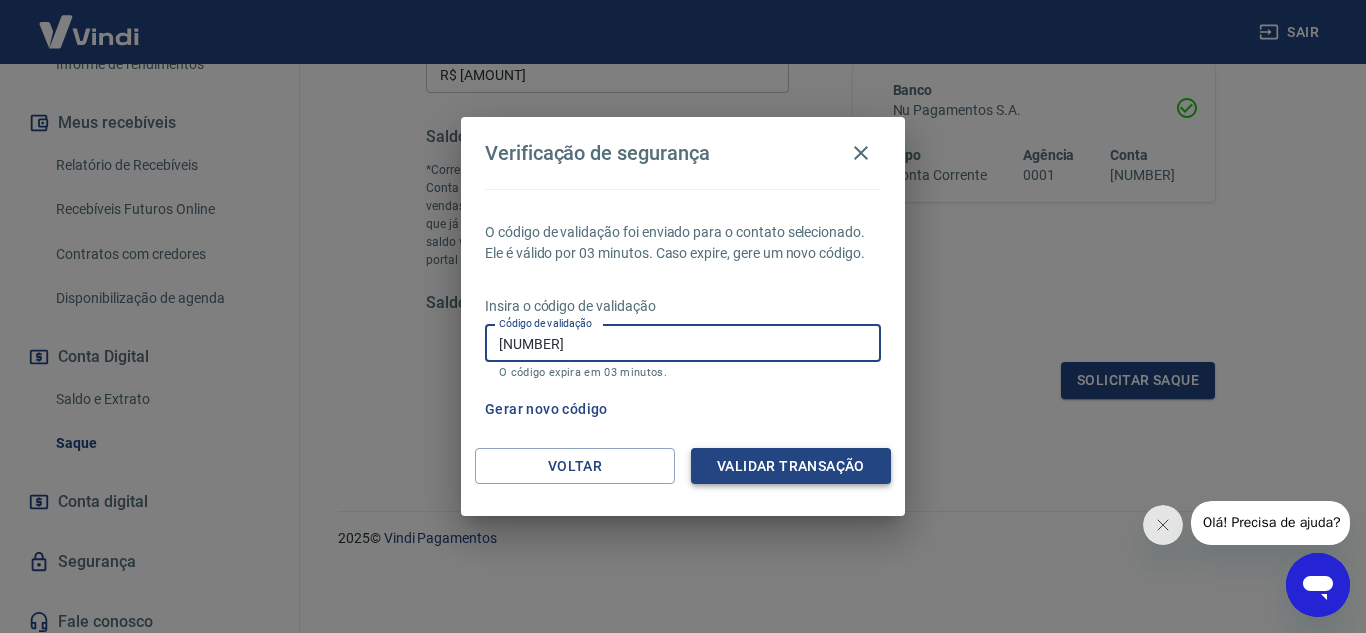 type on "[NUMBER]" 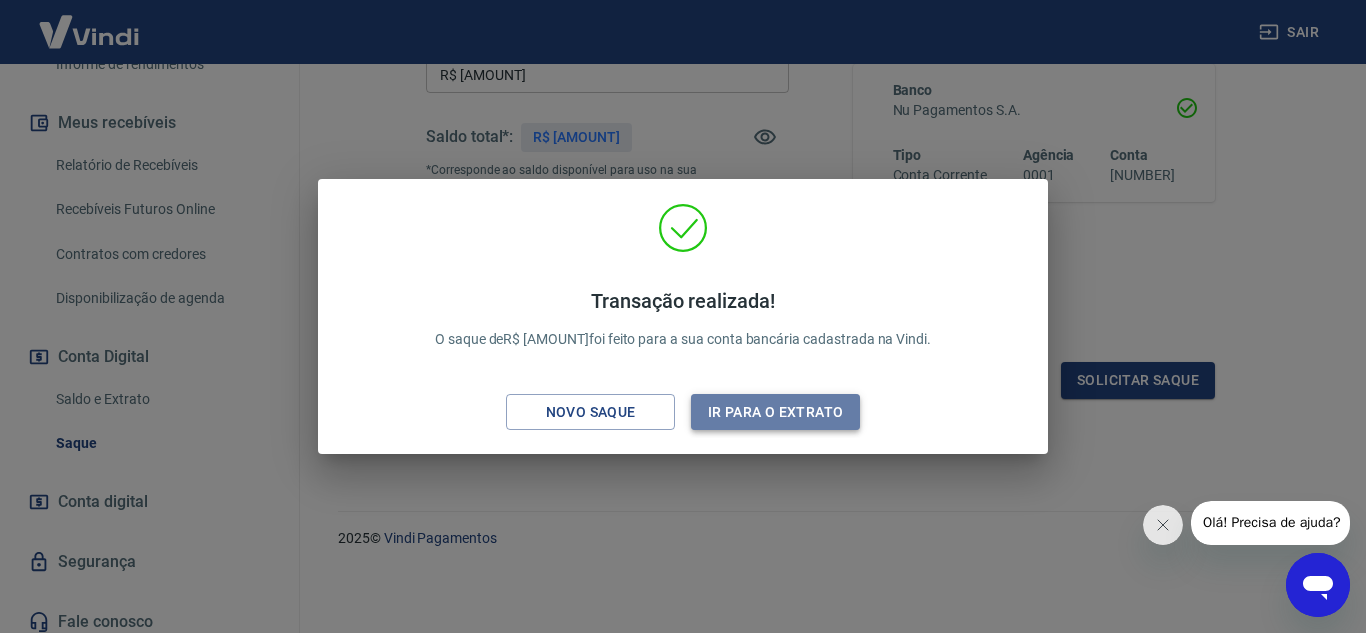 click on "Ir para o extrato" at bounding box center (775, 412) 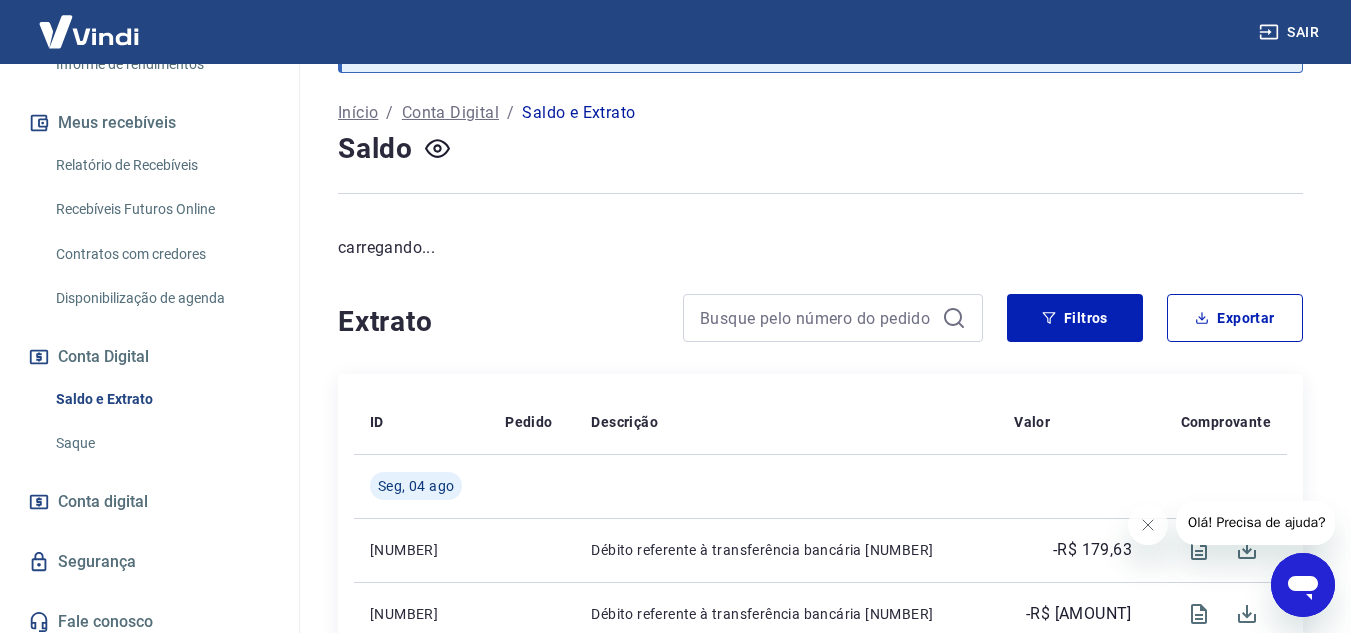 scroll, scrollTop: 0, scrollLeft: 0, axis: both 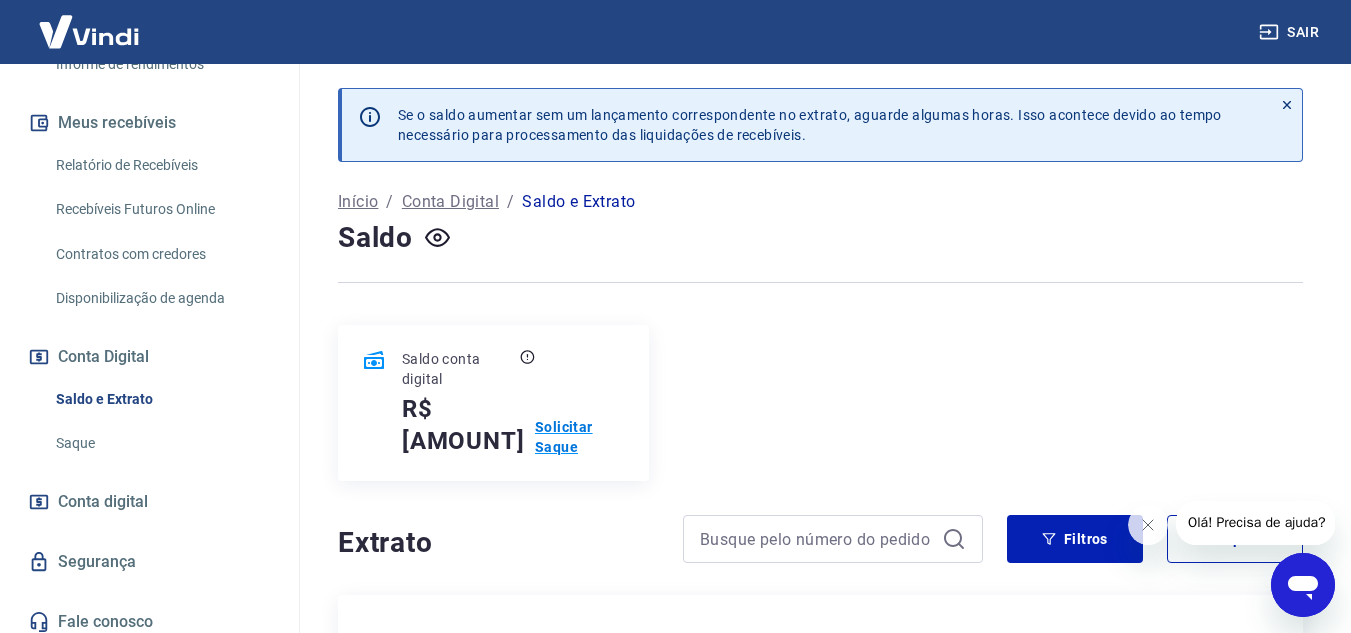 click on "Solicitar Saque" at bounding box center (580, 437) 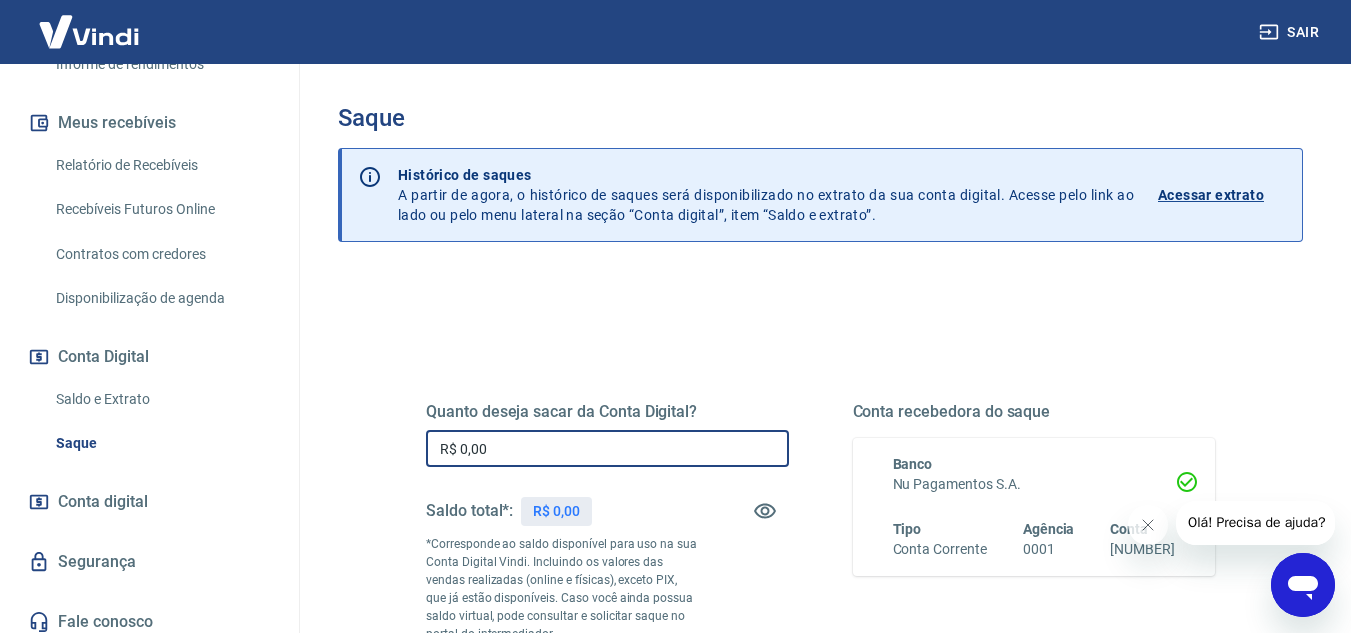 click on "R$ 0,00" at bounding box center [607, 448] 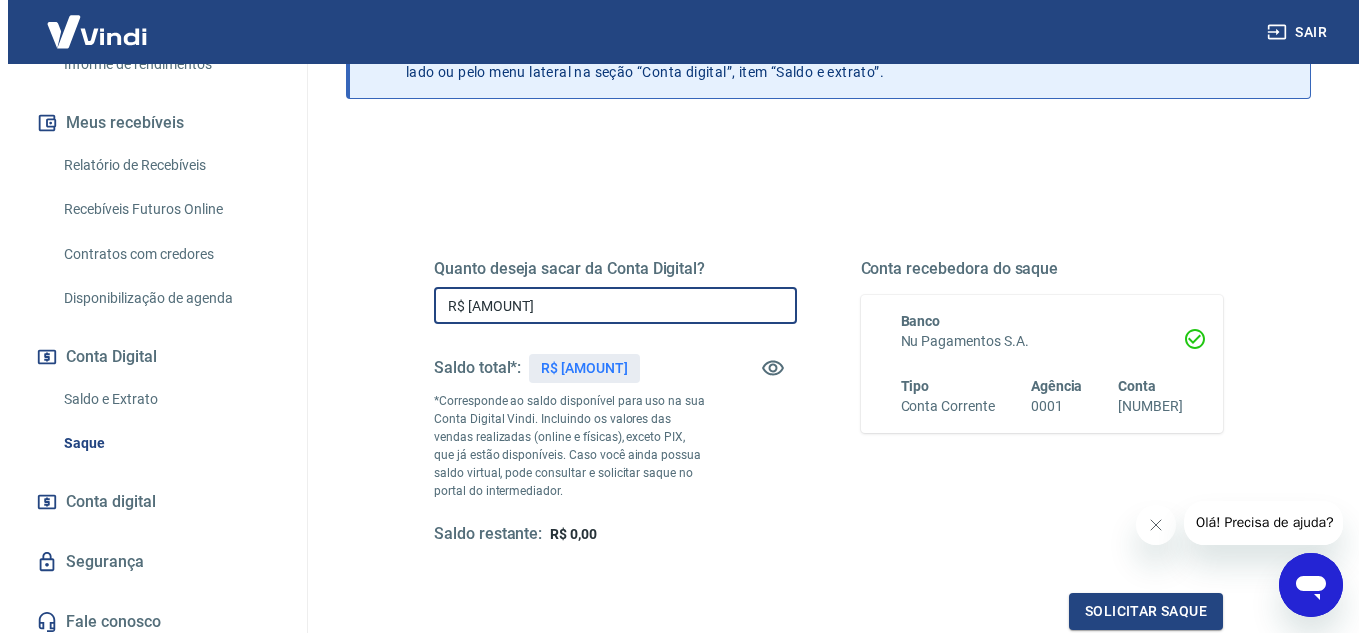 scroll, scrollTop: 374, scrollLeft: 0, axis: vertical 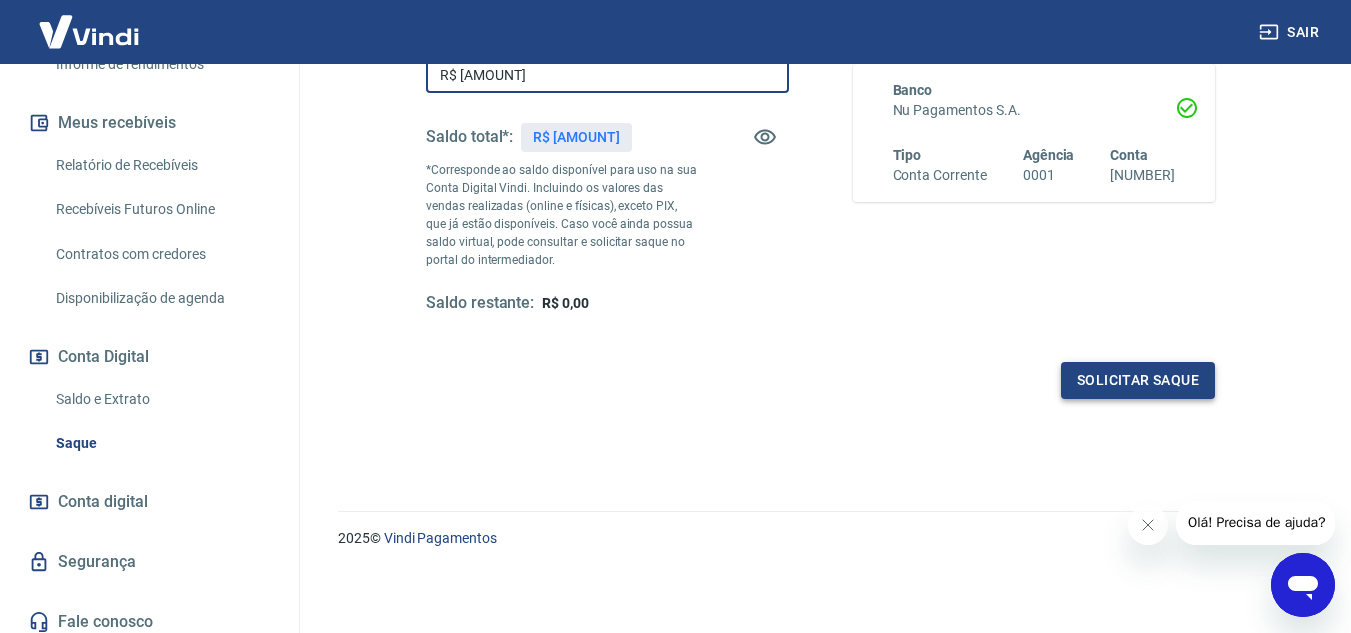 type on "R$ [AMOUNT]" 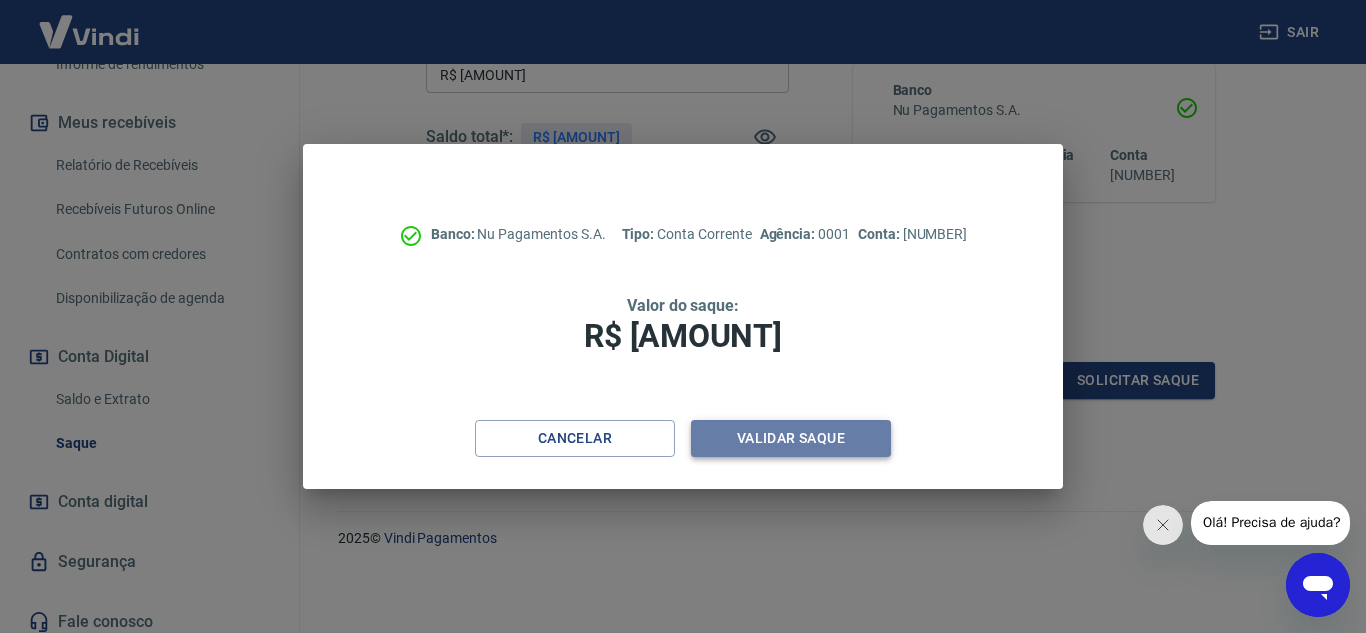 click on "Validar saque" at bounding box center [791, 438] 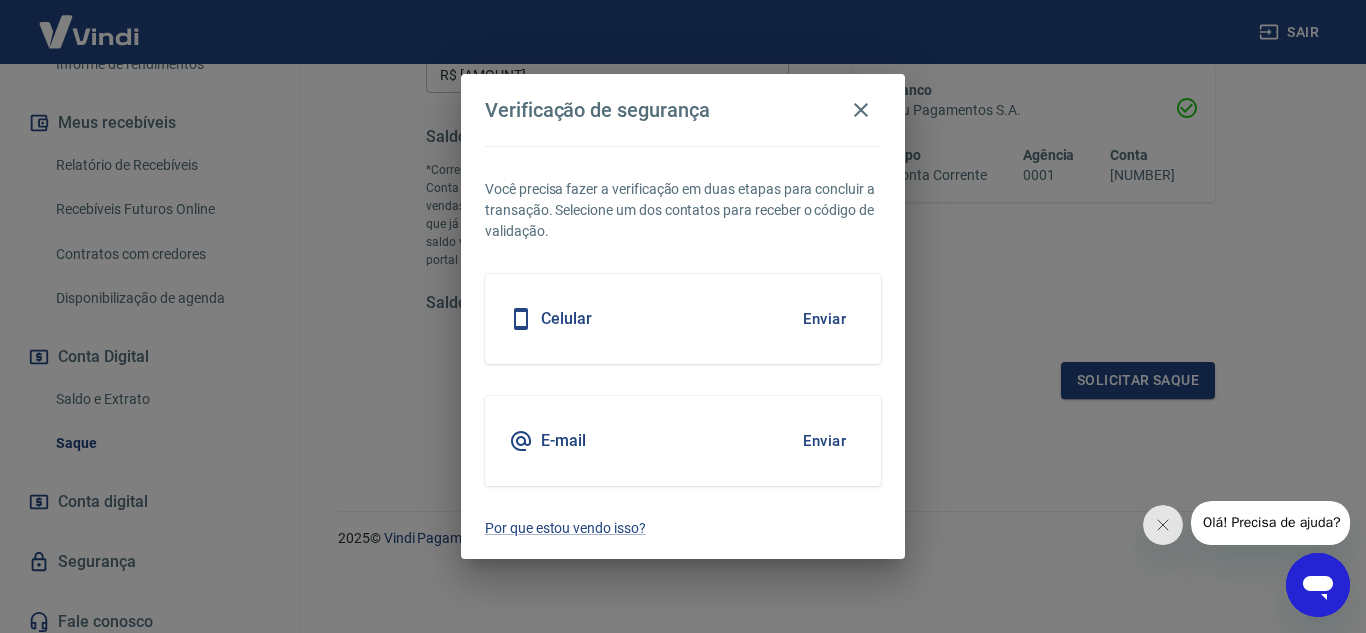 click on "Enviar" at bounding box center (824, 319) 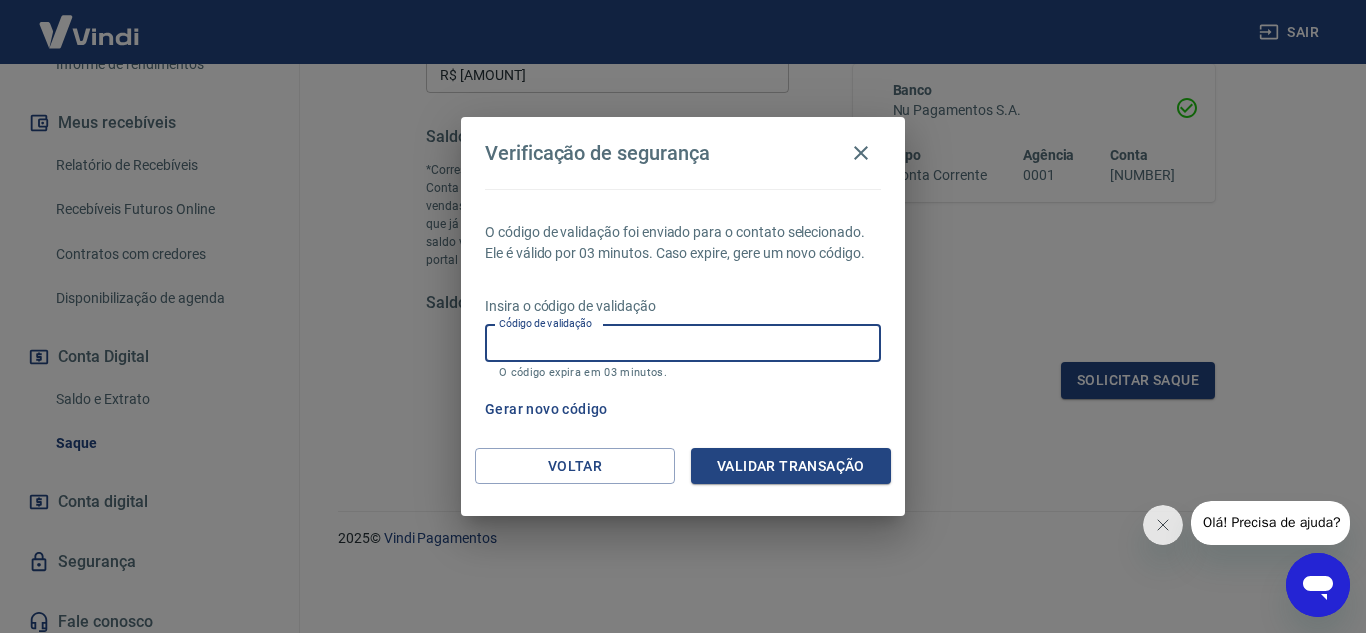 click on "Código de validação Código de validação O código expira em 03 minutos." at bounding box center [683, 352] 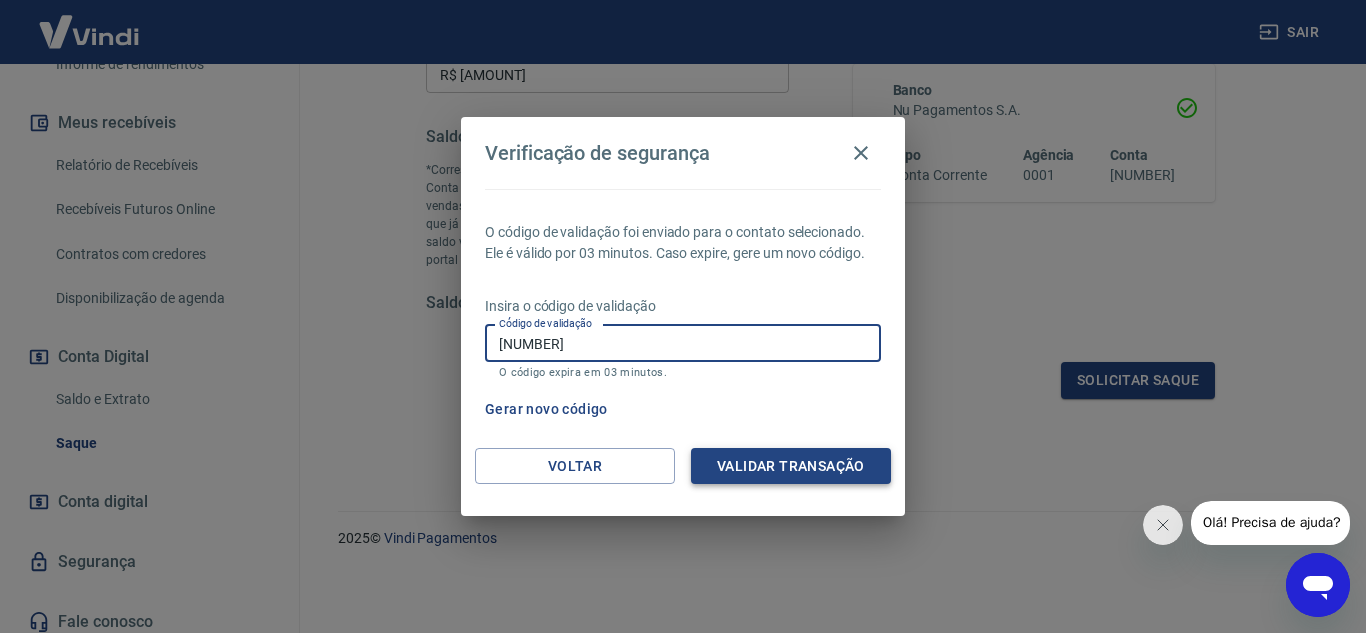 type on "[NUMBER]" 